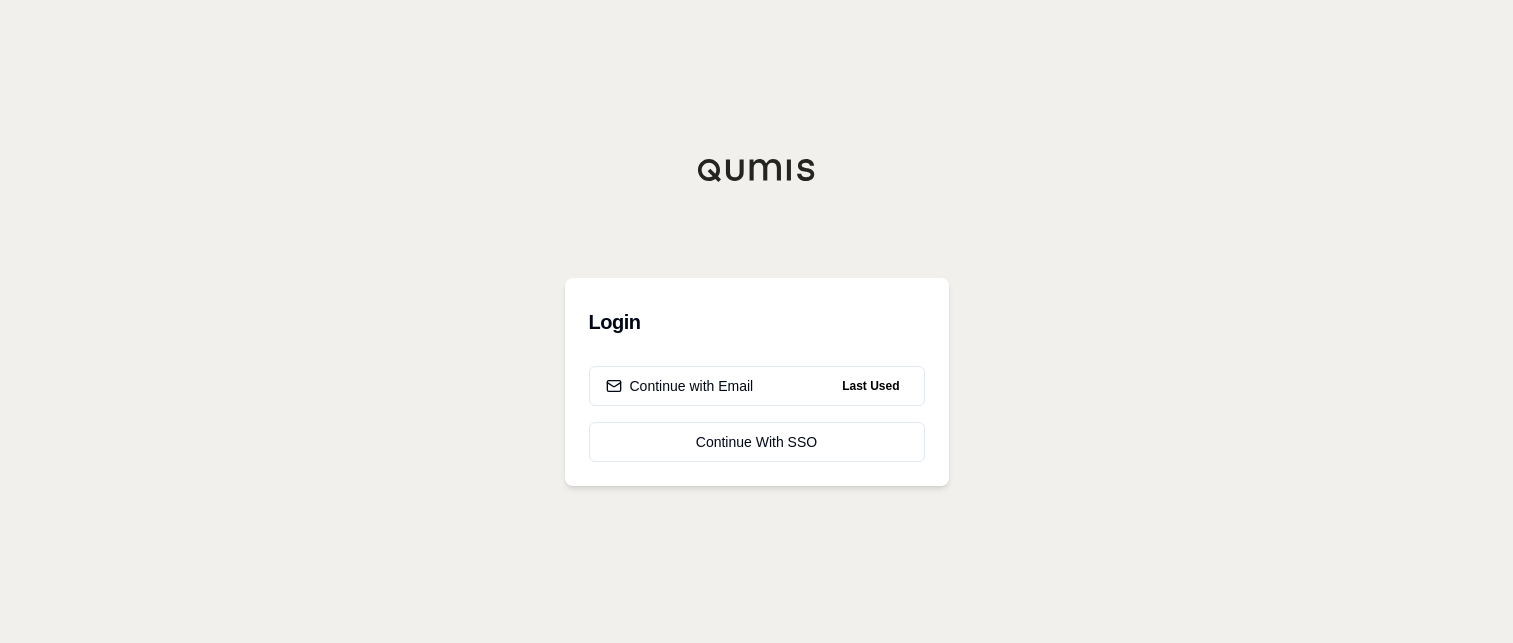 scroll, scrollTop: 0, scrollLeft: 0, axis: both 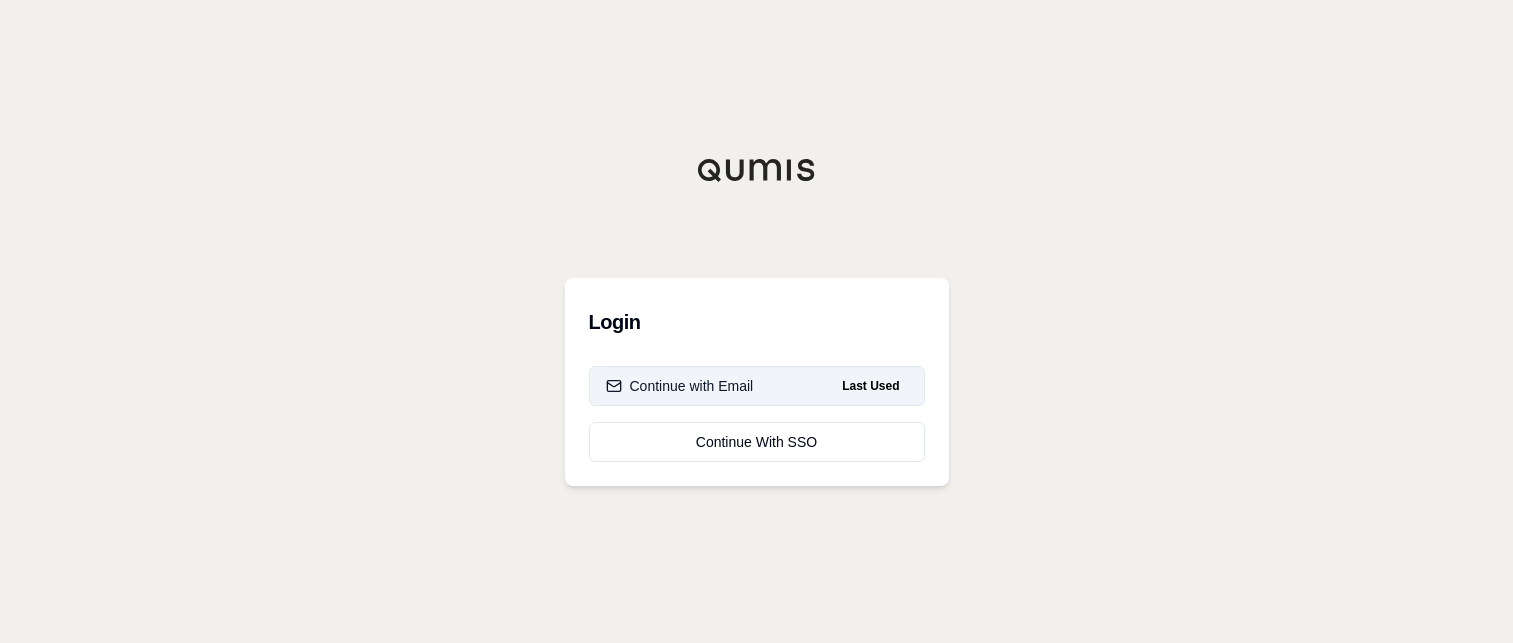 click on "Continue with Email Last Used" at bounding box center [757, 386] 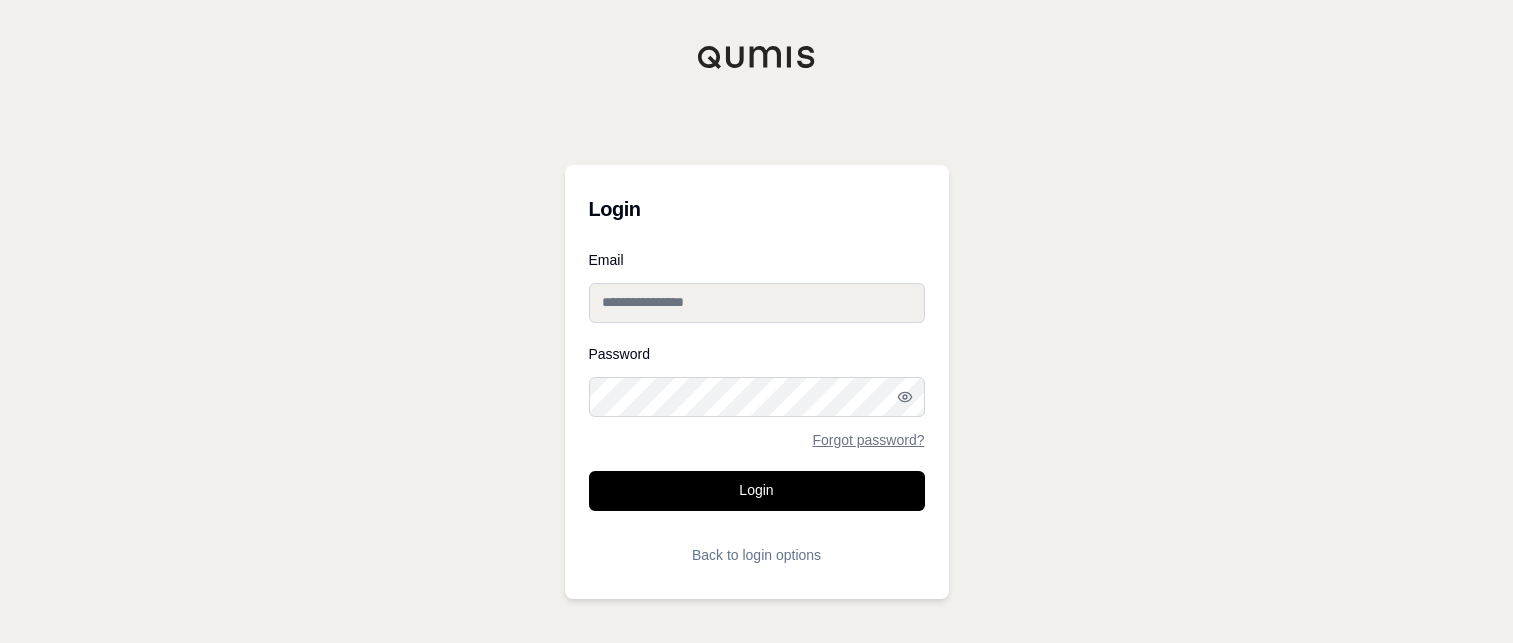 click on "Email" at bounding box center [757, 303] 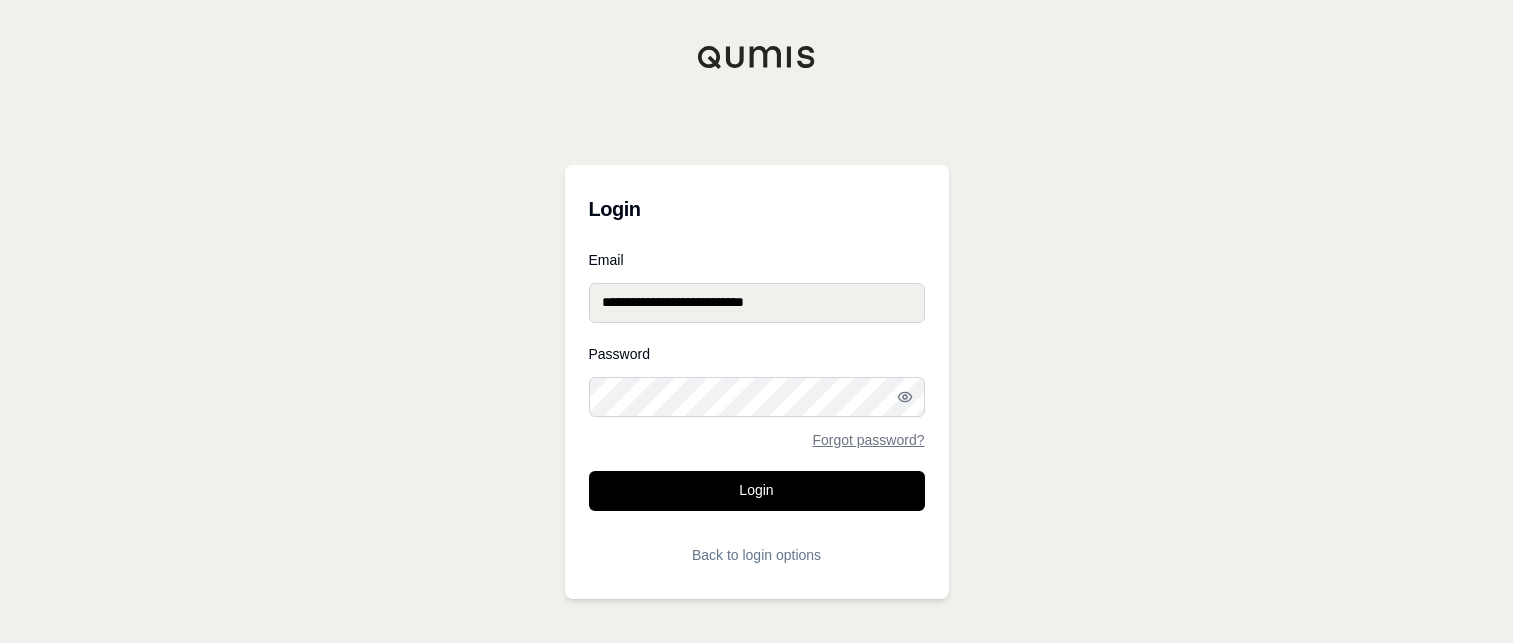 click on "Login" at bounding box center (757, 491) 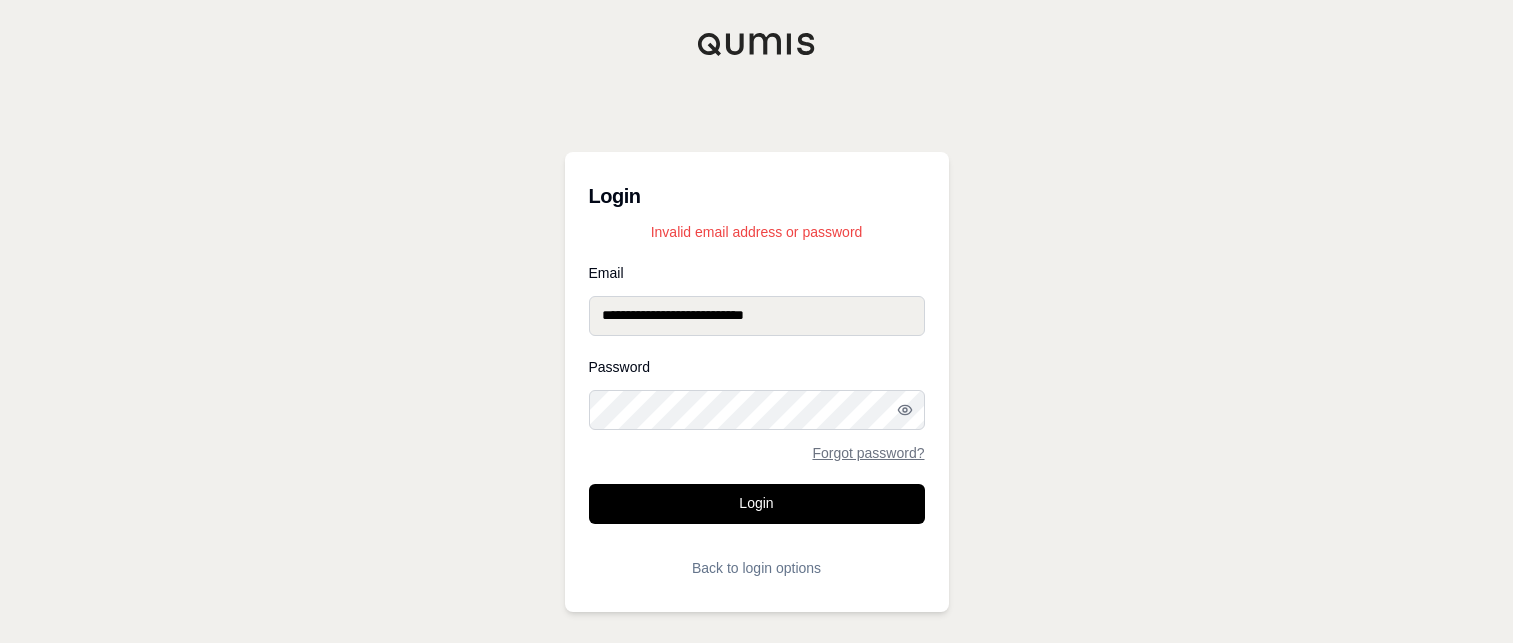 click on "Login" at bounding box center [757, 504] 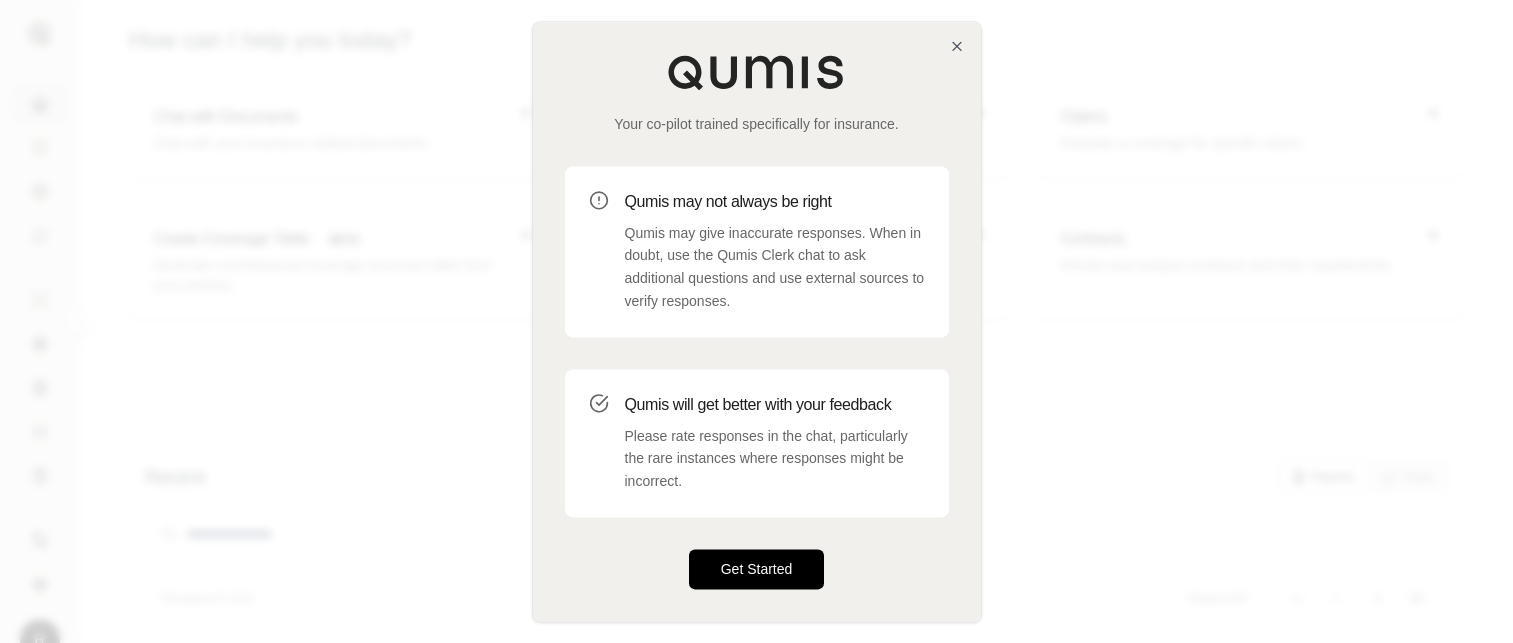 click on "Get Started" at bounding box center (757, 569) 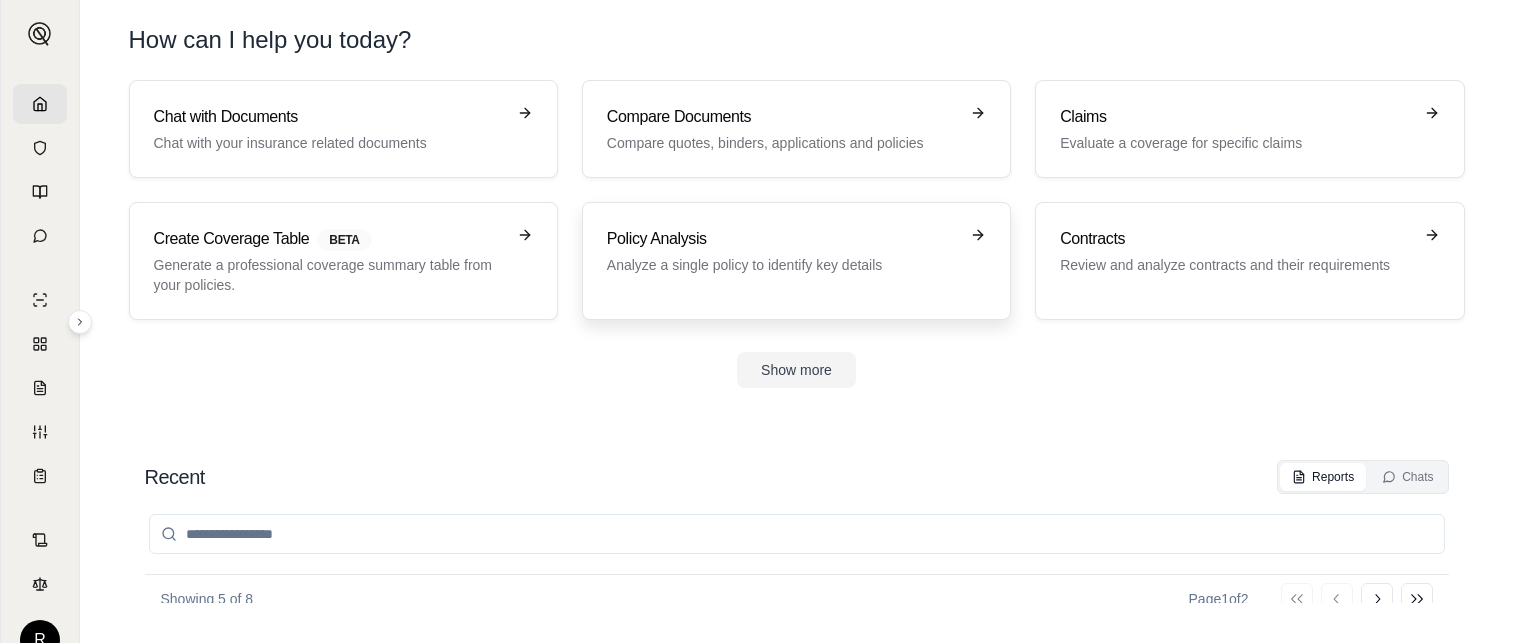 click on "Policy Analysis" at bounding box center [782, 239] 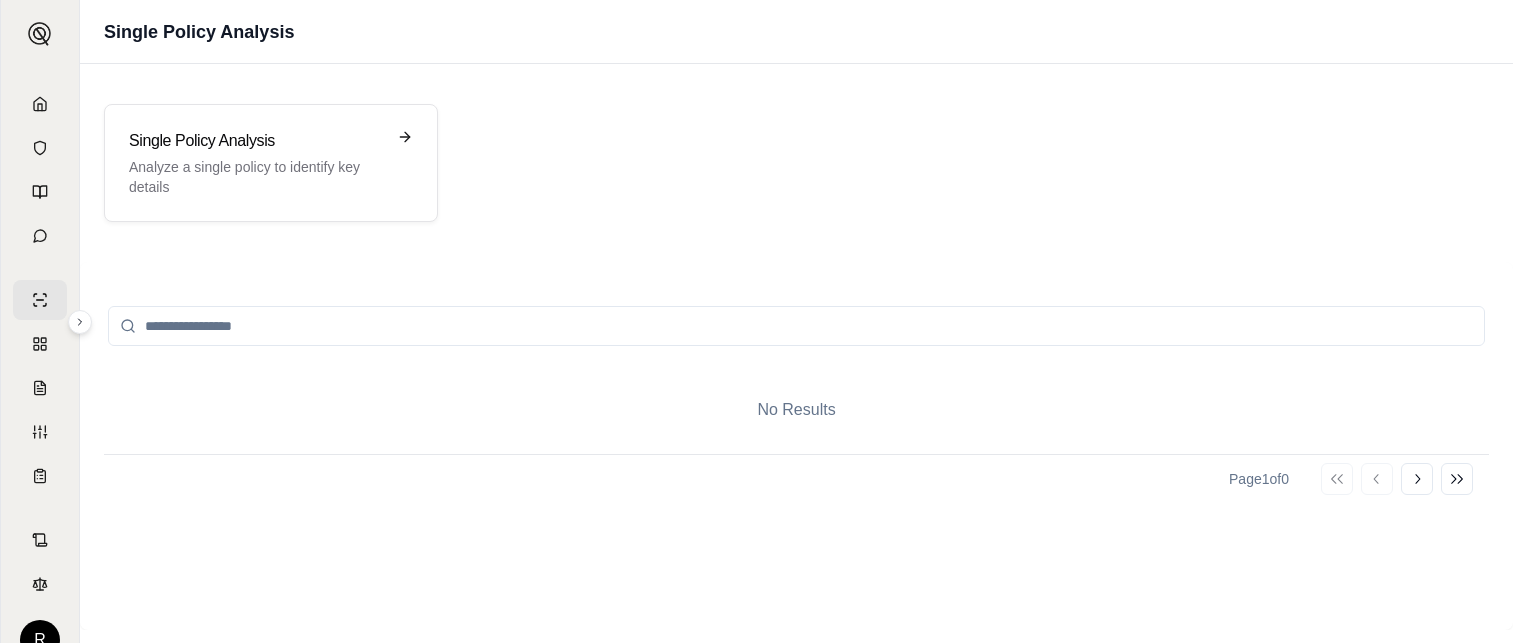 click at bounding box center (796, 326) 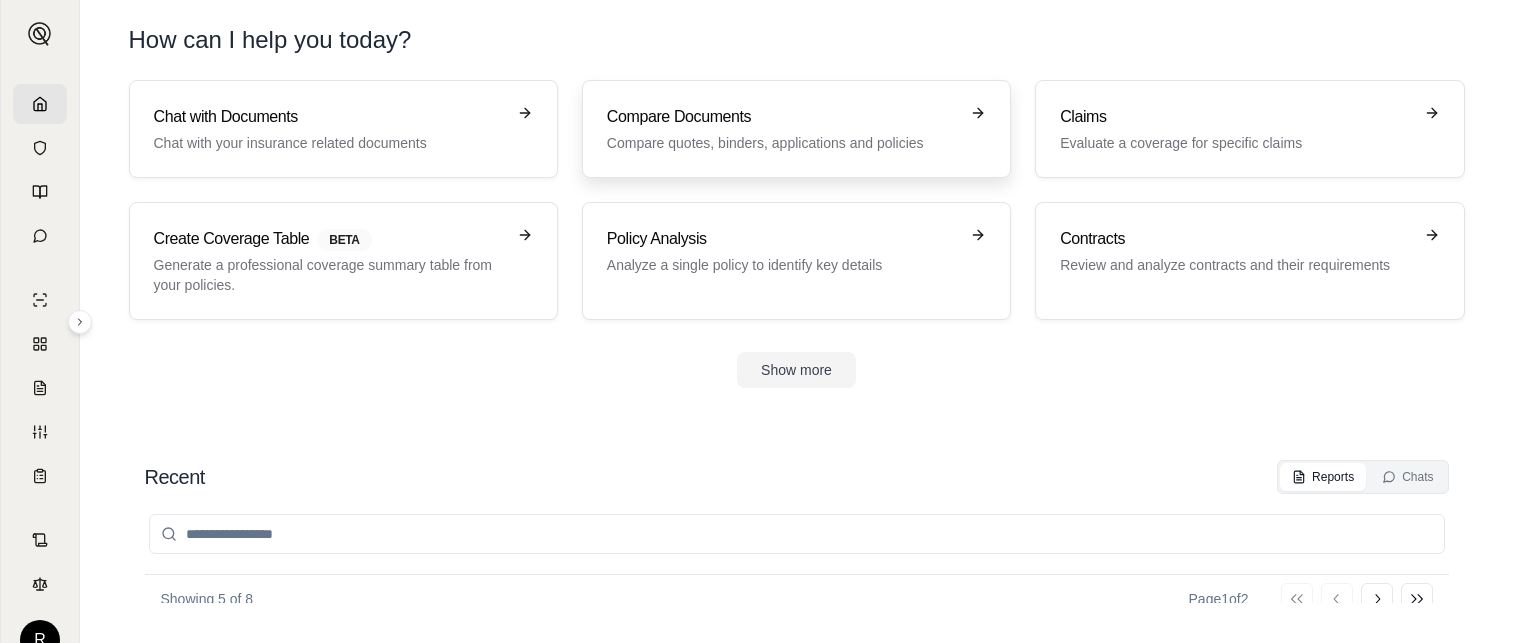 click on "Compare Documents" at bounding box center (782, 117) 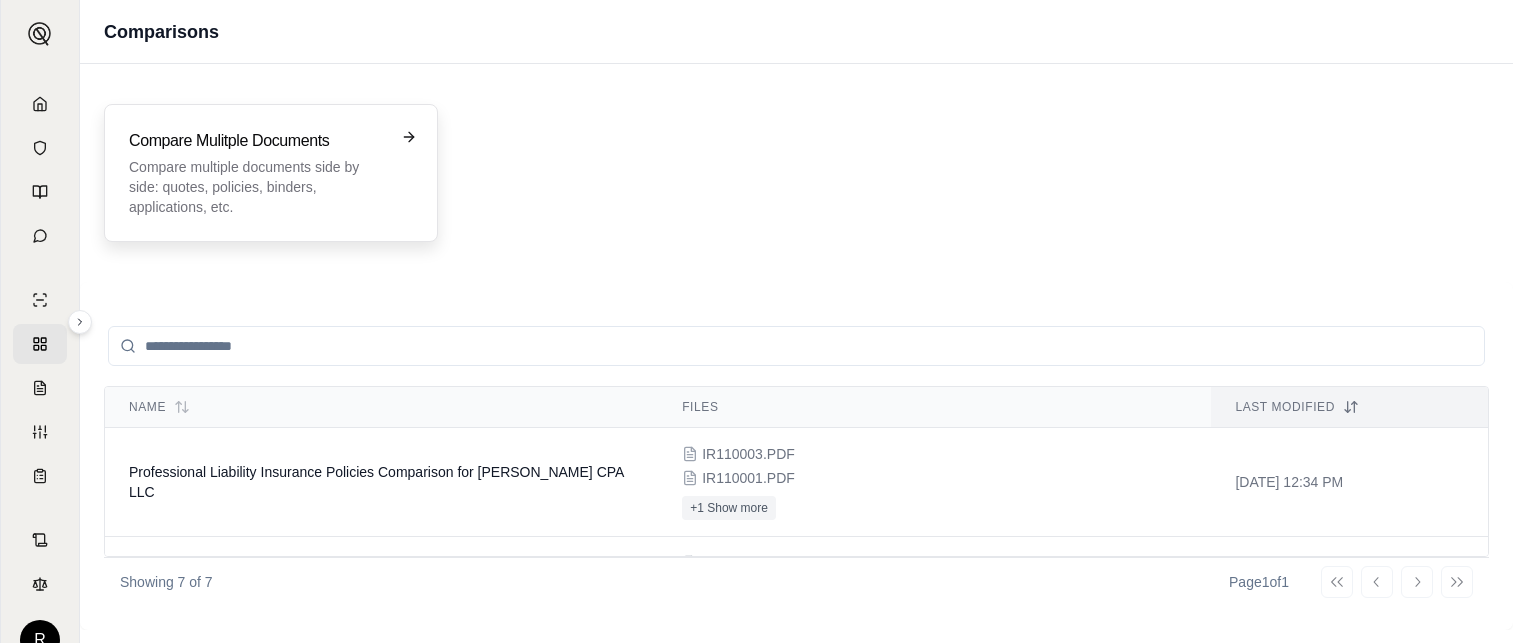 click on "Compare Mulitple Documents Compare multiple documents side by side: quotes, policies, binders, applications, etc." at bounding box center [271, 173] 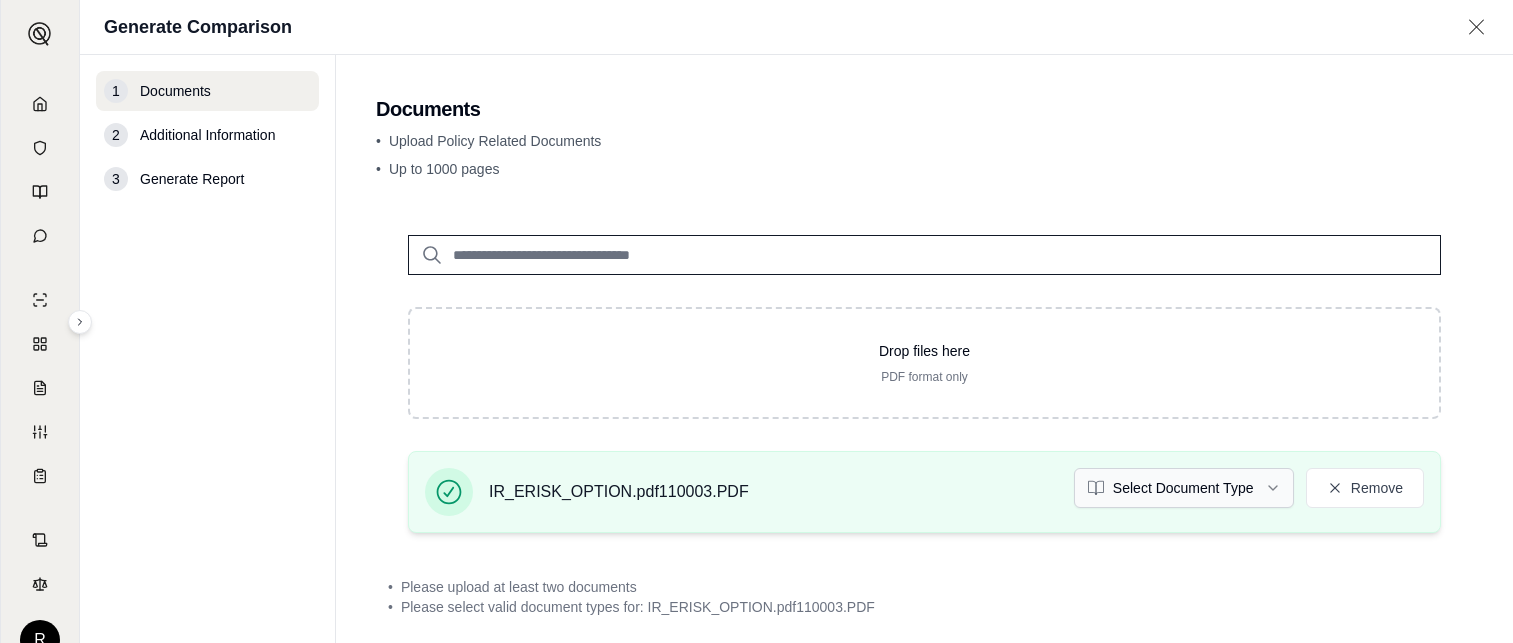 click on "R Generate Comparison 1 Documents 2 Additional Information 3 Generate Report Documents • Upload Policy Related Documents • Up to 1000 pages Drop files here PDF format only IR_ERISK_OPTION.pdf110003.PDF Select Document Type Remove • Please upload at least two documents • Please select valid document types for: IR_ERISK_OPTION.pdf110003.PDF Additional Information →" at bounding box center (756, 321) 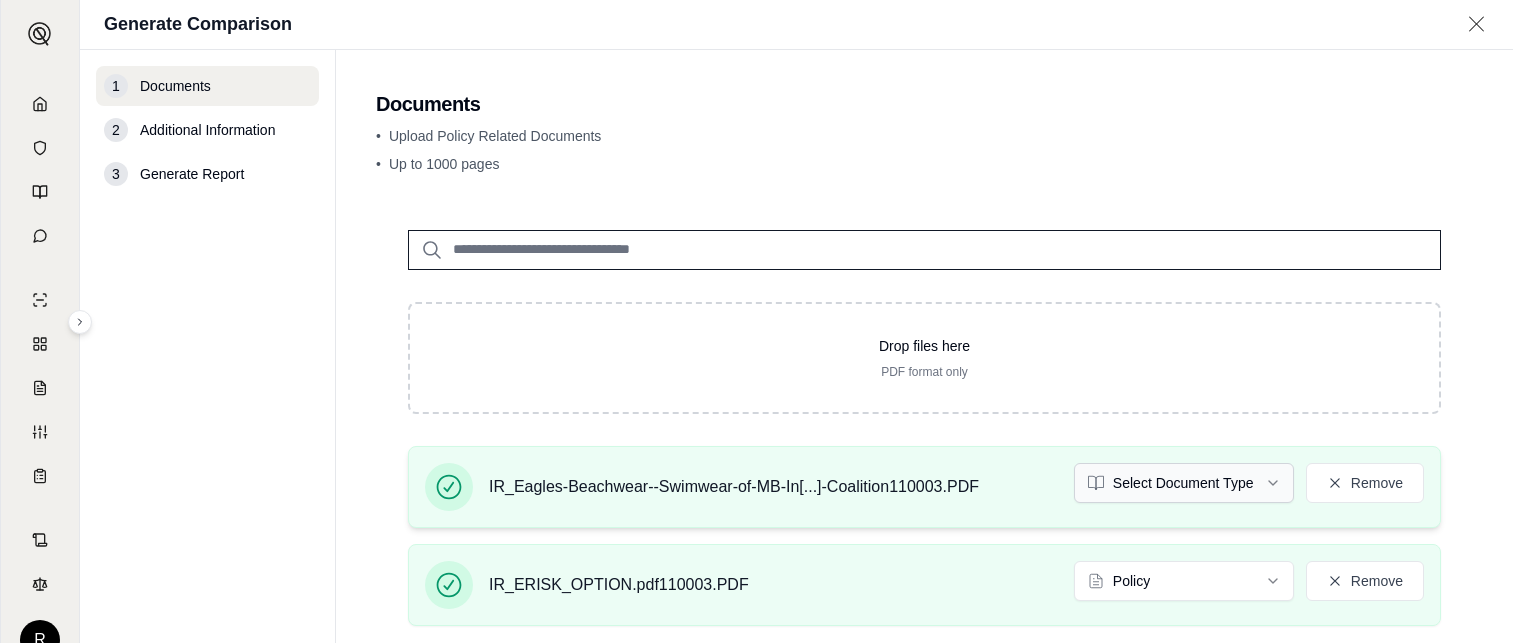 click on "R Generate Comparison 1 Documents 2 Additional Information 3 Generate Report Documents • Upload Policy Related Documents • Up to 1000 pages Drop files here PDF format only IR_Eagles-Beachwear--Swimwear-of-MB-In[...]-Coalition110003.PDF Select Document Type Remove IR_ERISK_OPTION.pdf110003.PDF Policy Remove • Please select valid document types for: IR_Eagles-Beachwear--Swimwear-of-MB-In[...]-Coalition110003.PDF Additional Information →" at bounding box center (756, 321) 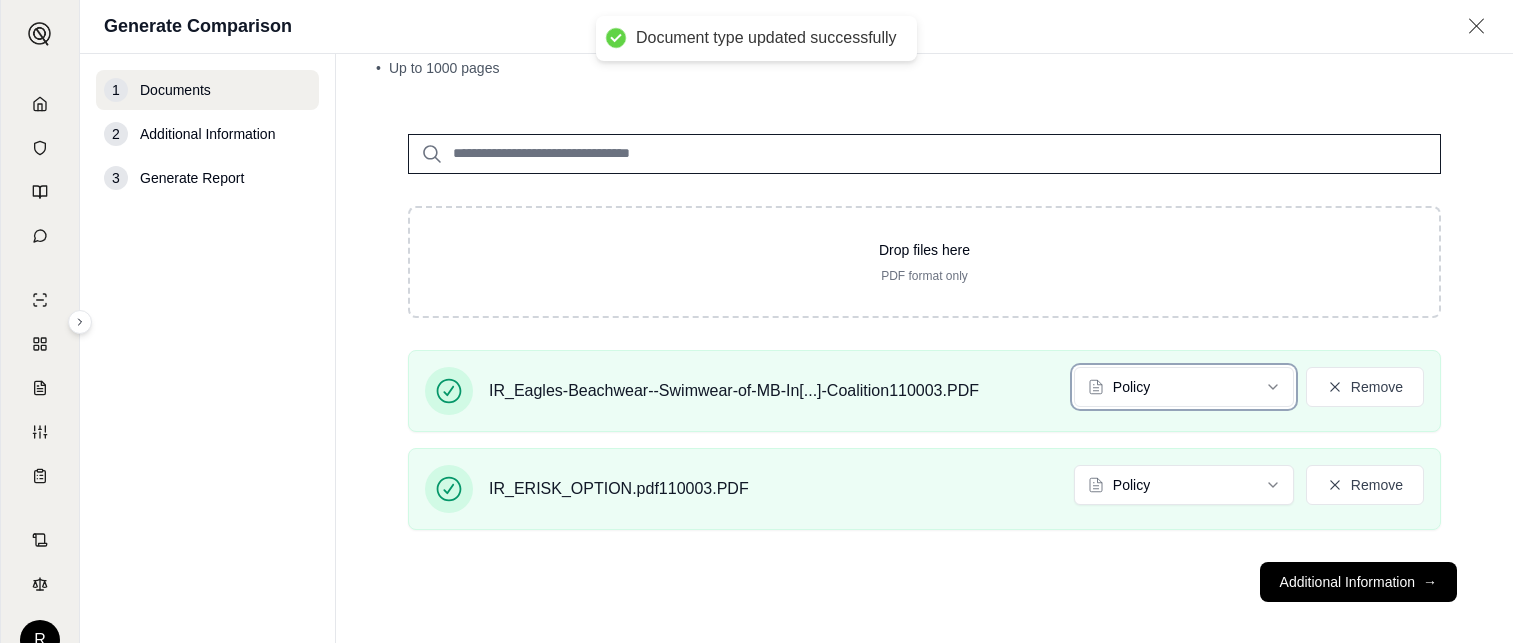 scroll, scrollTop: 115, scrollLeft: 0, axis: vertical 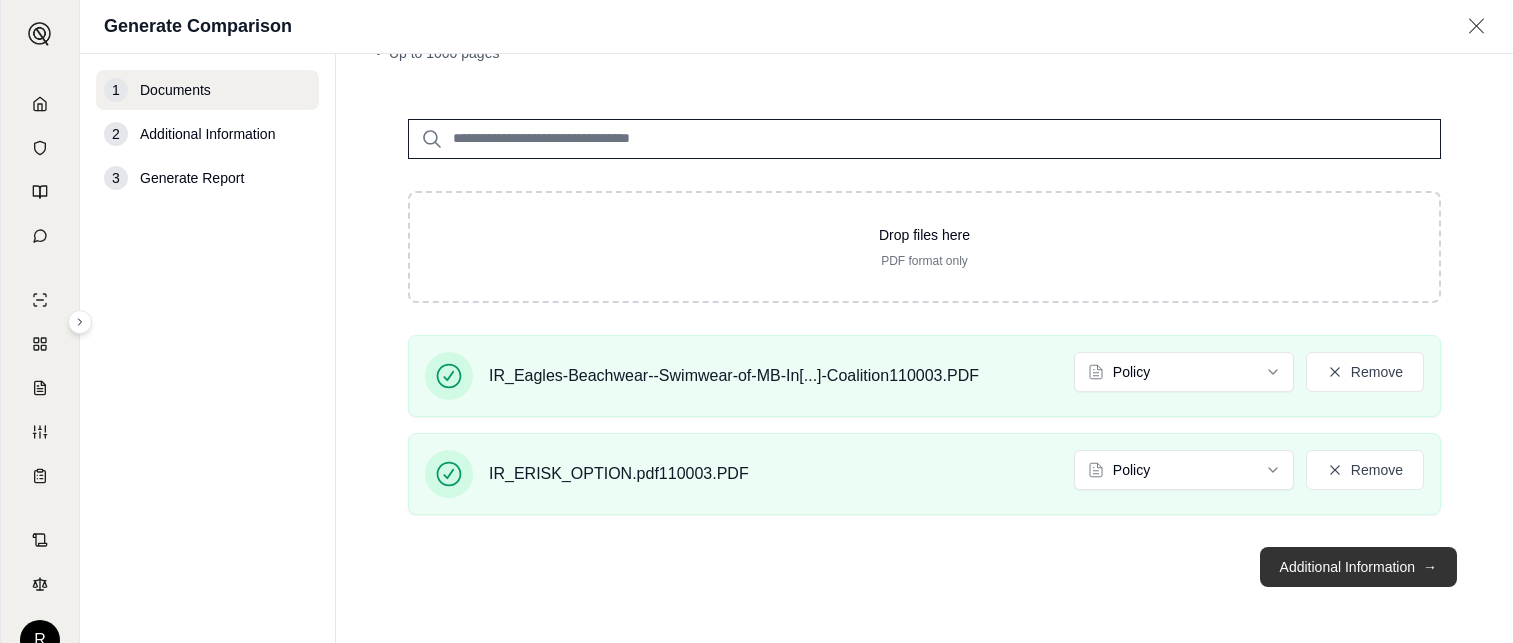 click on "Additional Information →" at bounding box center (1358, 567) 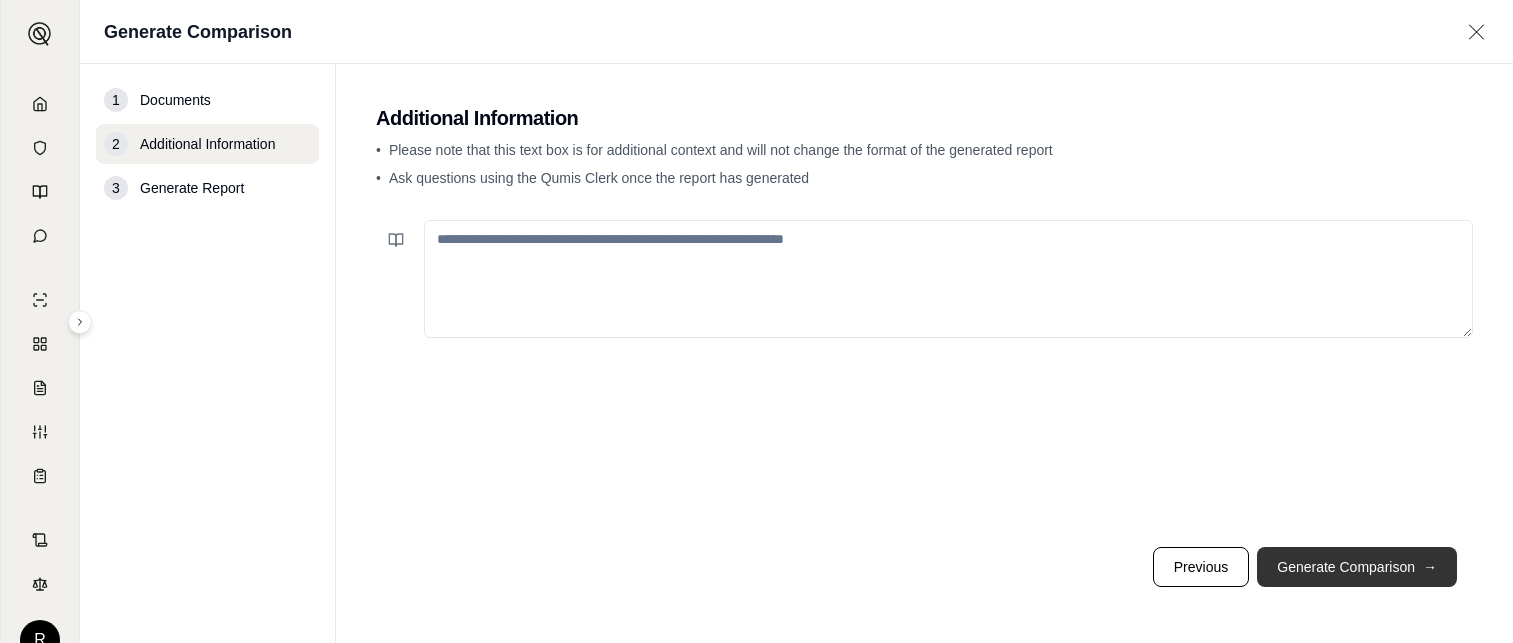scroll, scrollTop: 0, scrollLeft: 0, axis: both 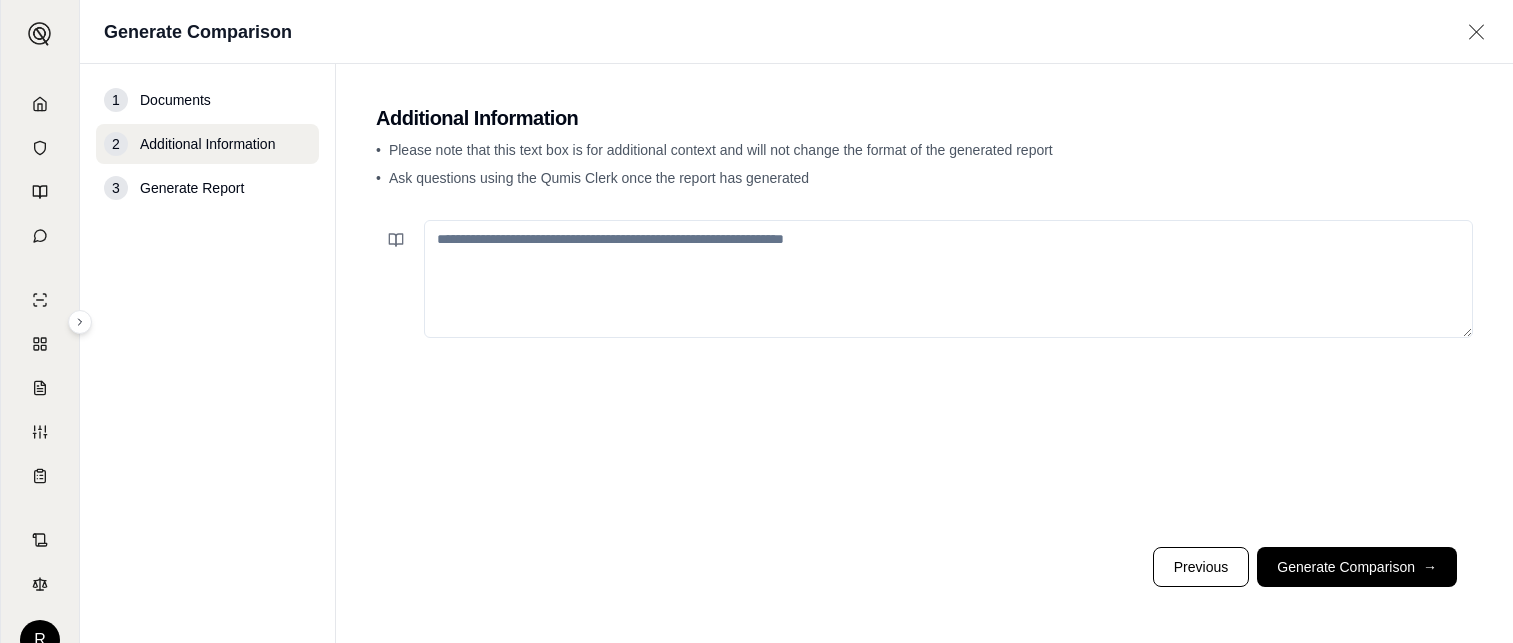click on "Generate Comparison →" at bounding box center [1357, 567] 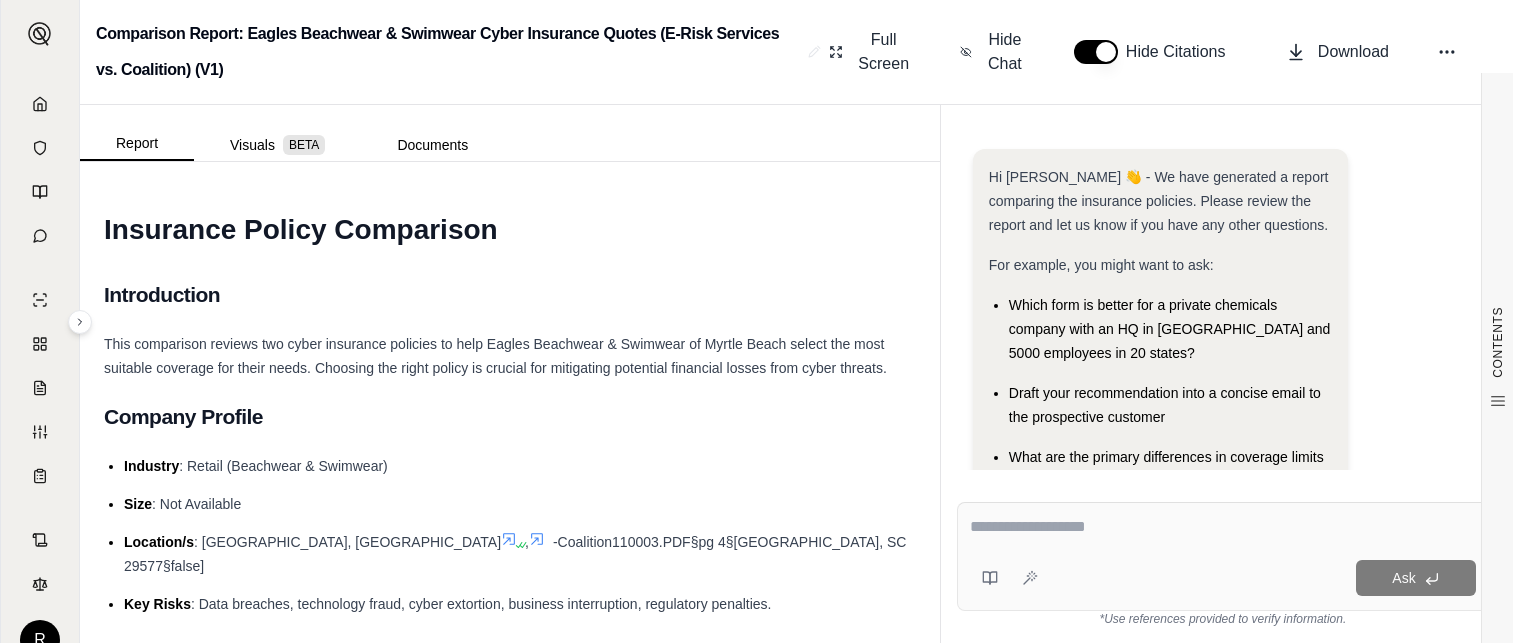scroll, scrollTop: 0, scrollLeft: 0, axis: both 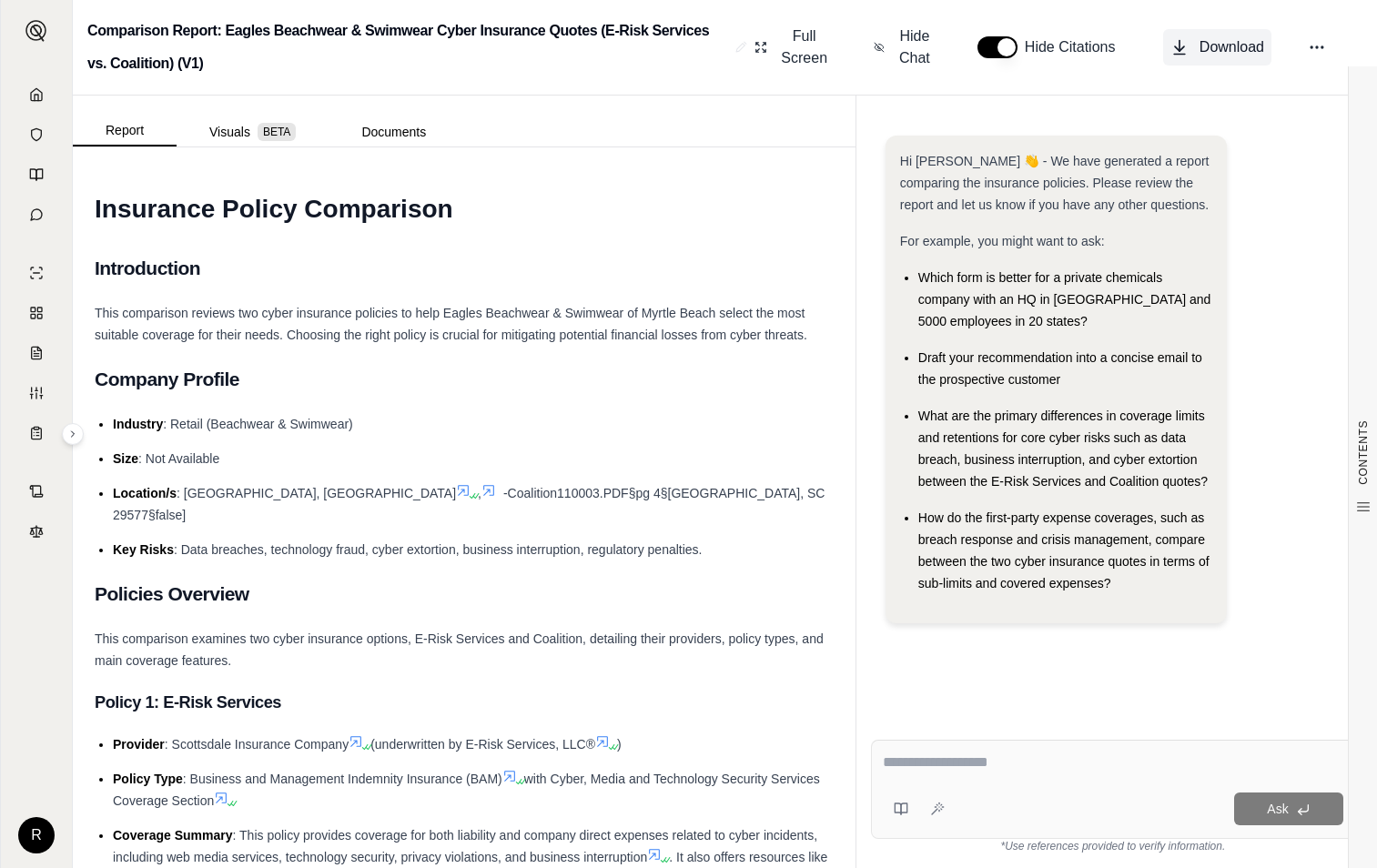 click on "Download" at bounding box center (1217, 47) 